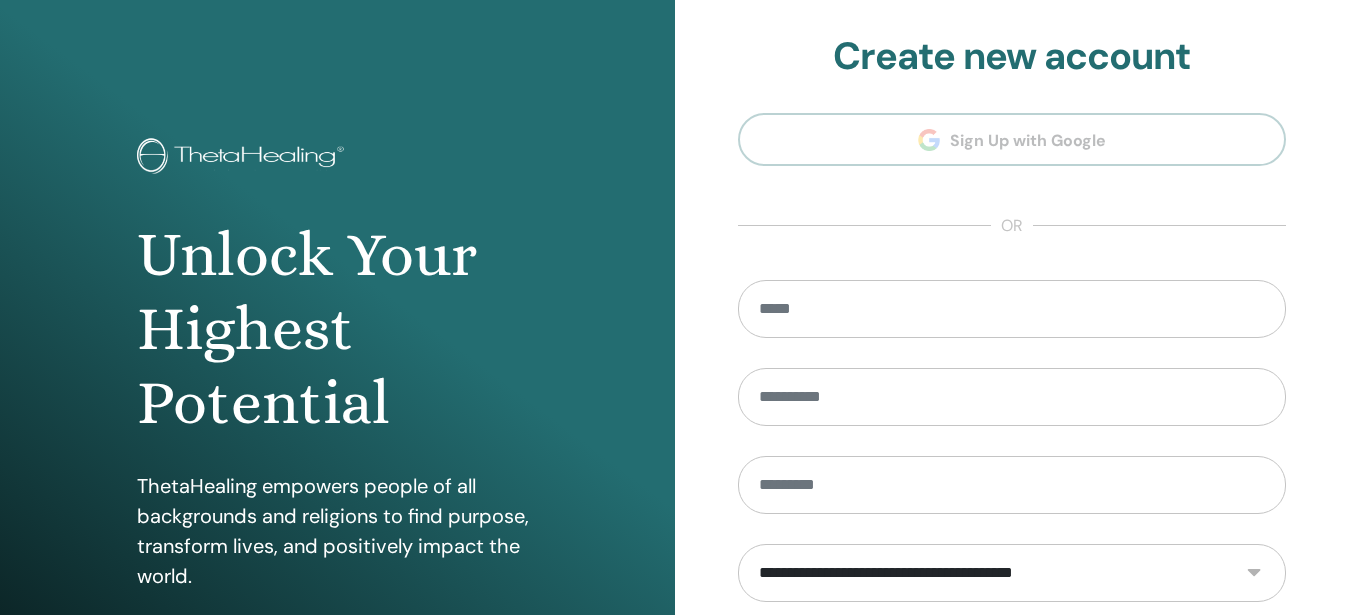 scroll, scrollTop: 0, scrollLeft: 0, axis: both 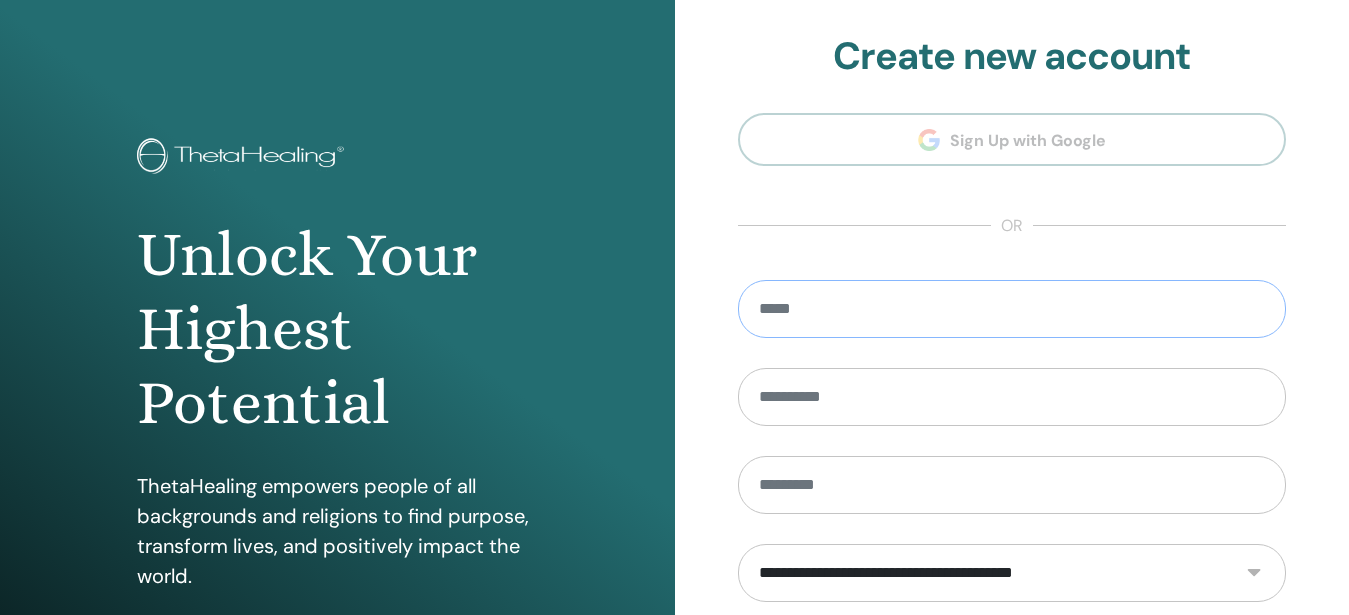 click at bounding box center [1012, 309] 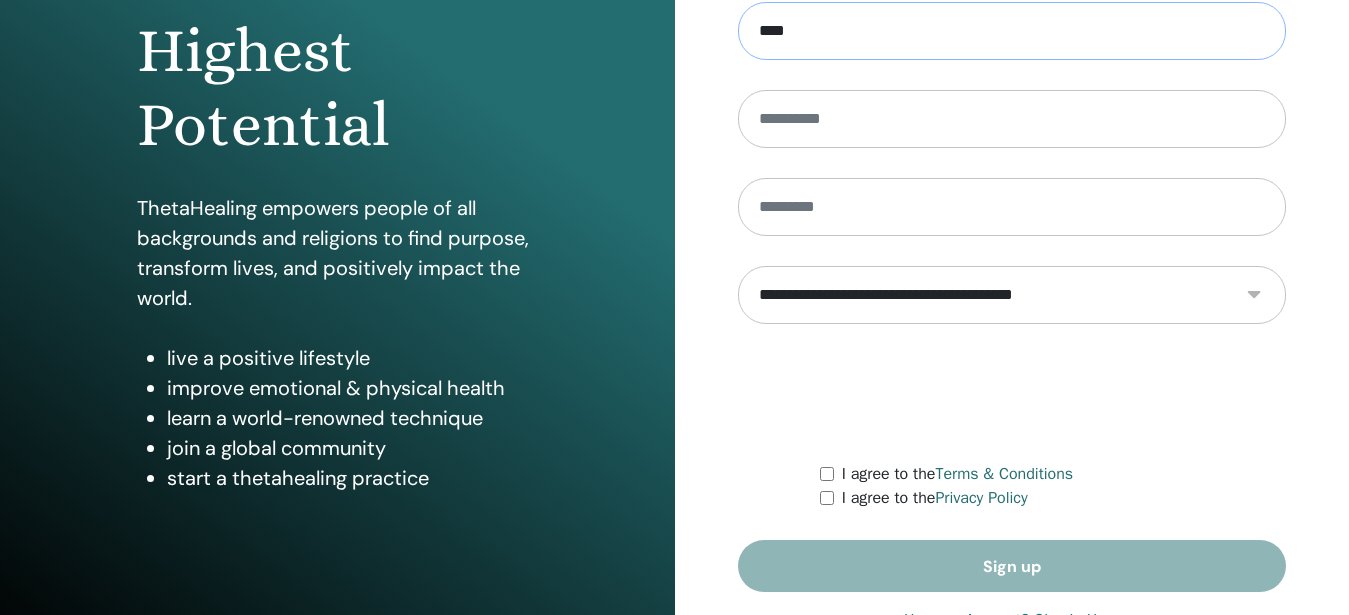 scroll, scrollTop: 345, scrollLeft: 0, axis: vertical 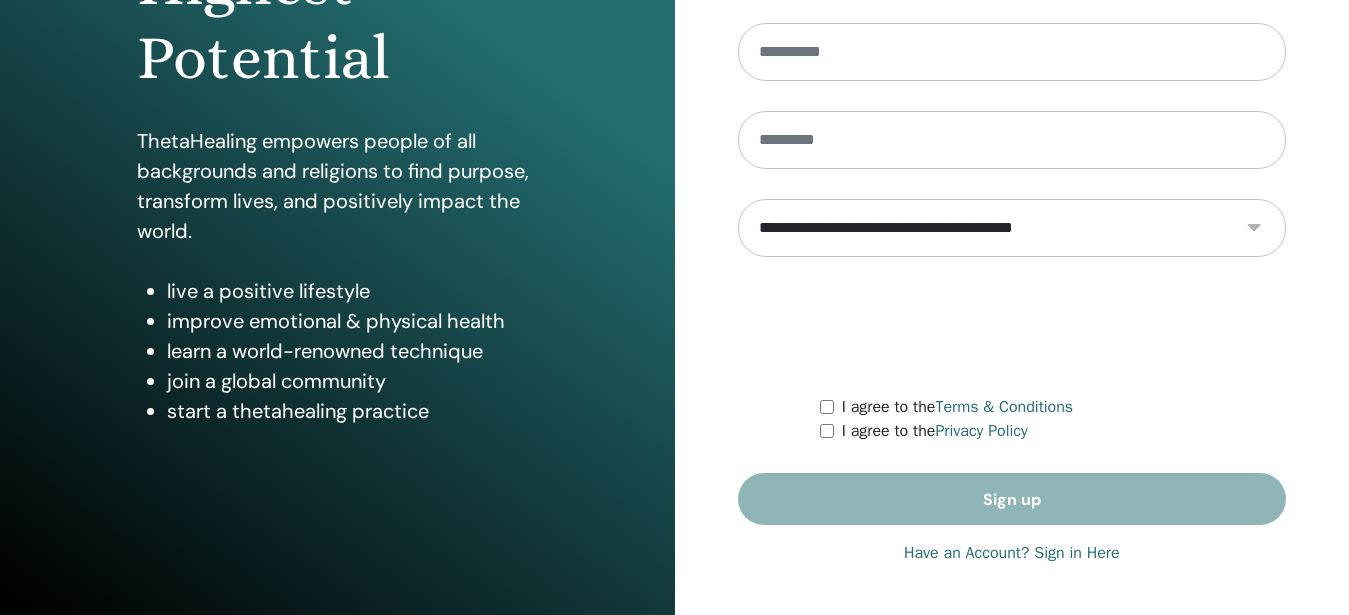 type on "****" 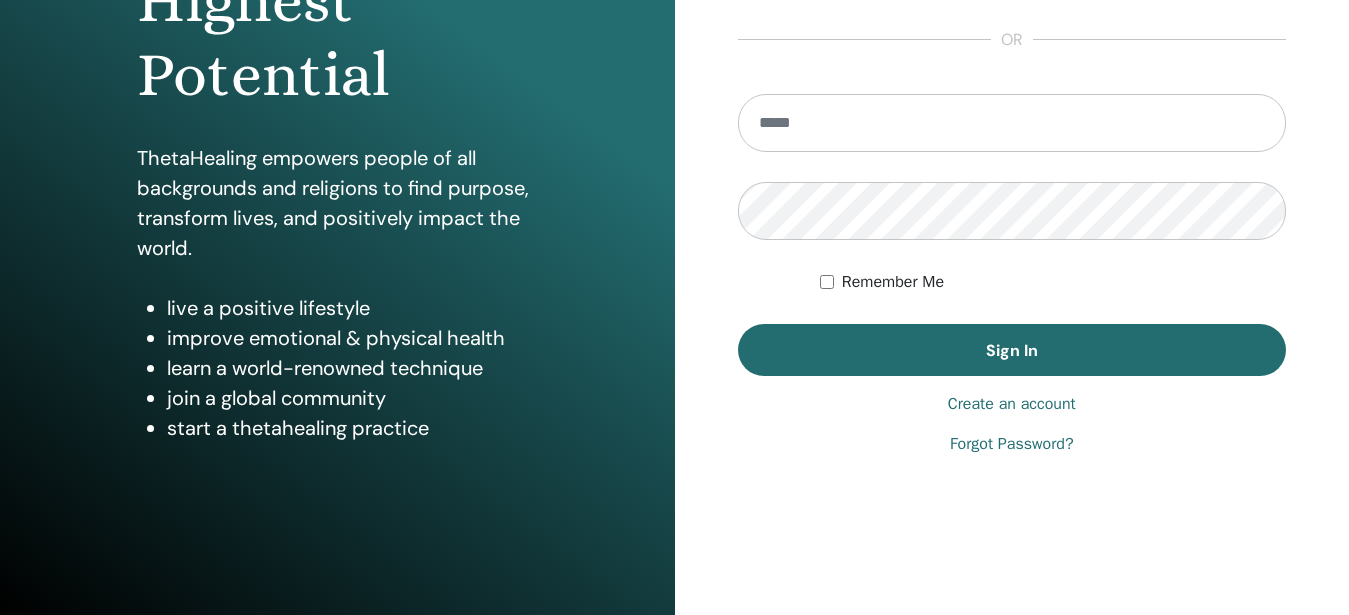 scroll, scrollTop: 334, scrollLeft: 0, axis: vertical 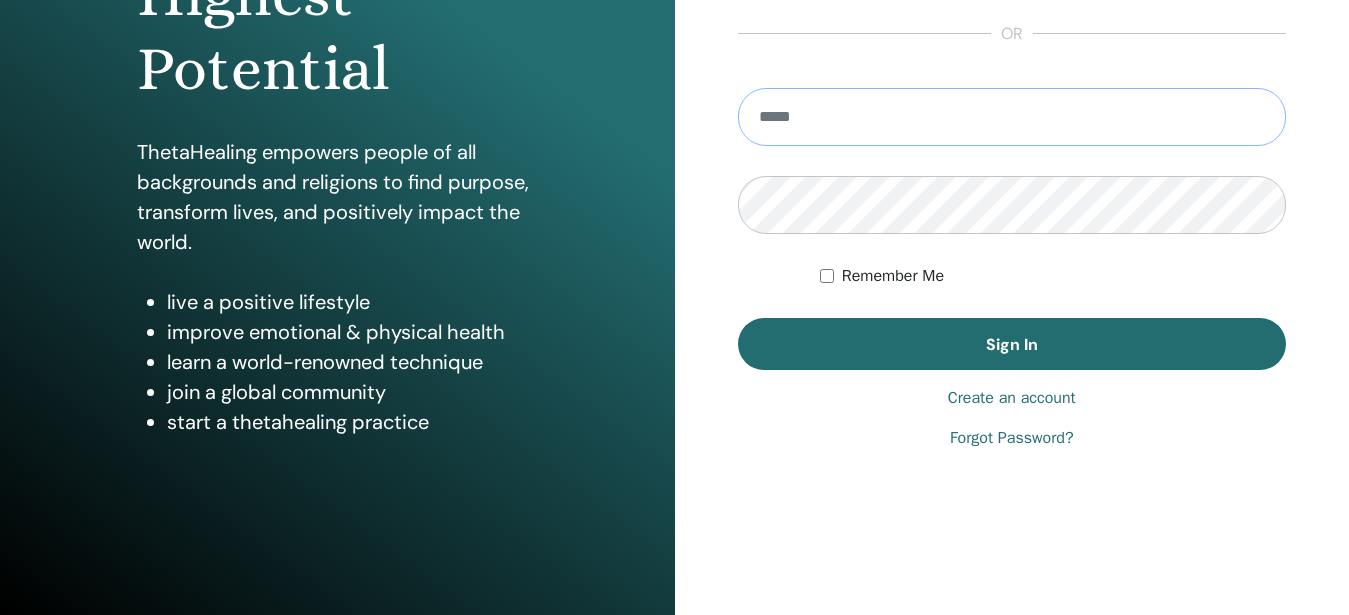 click at bounding box center (1012, 117) 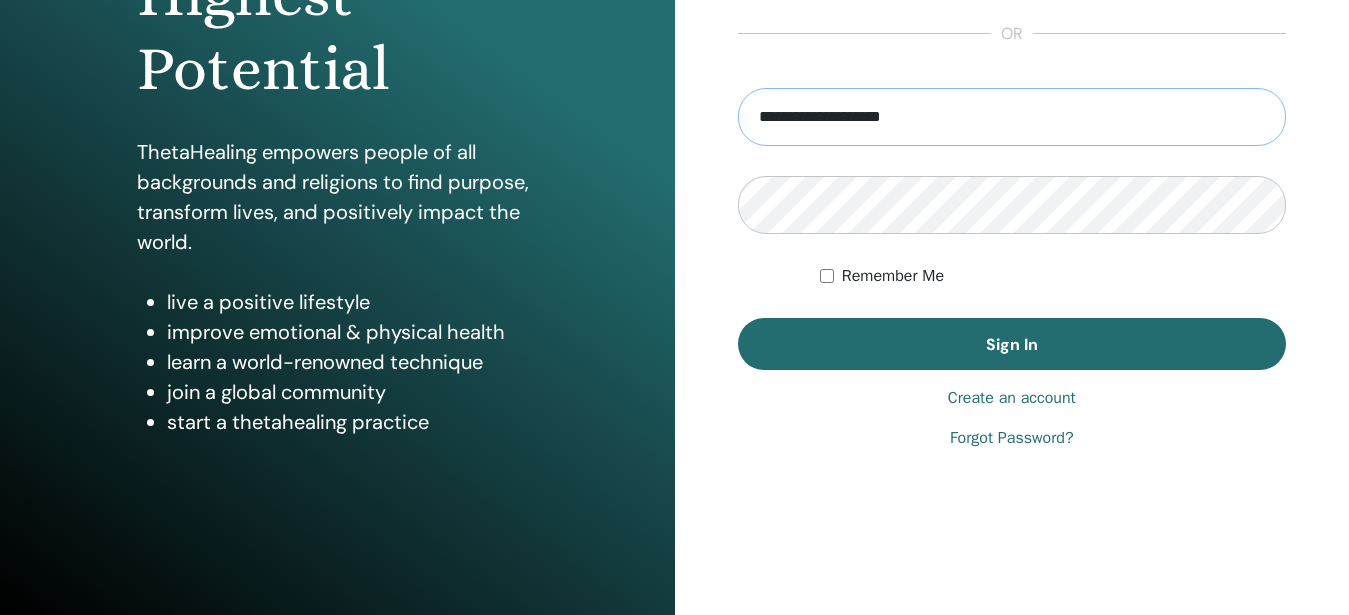 type on "**********" 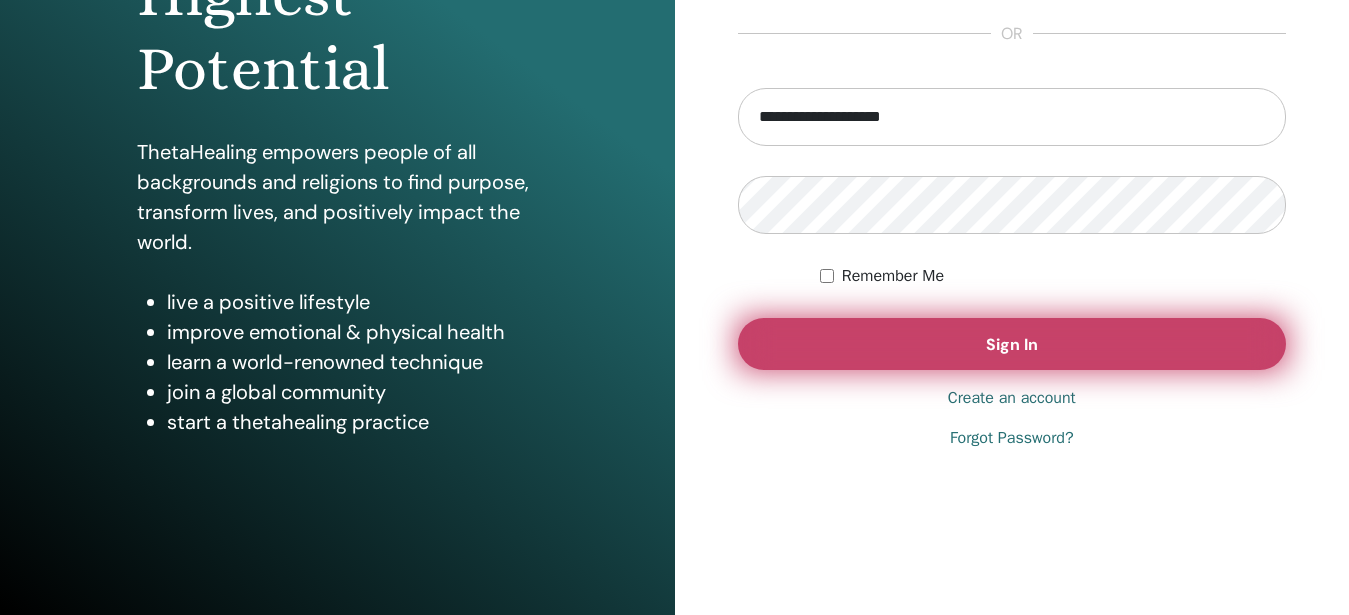 click on "Sign In" at bounding box center (1012, 344) 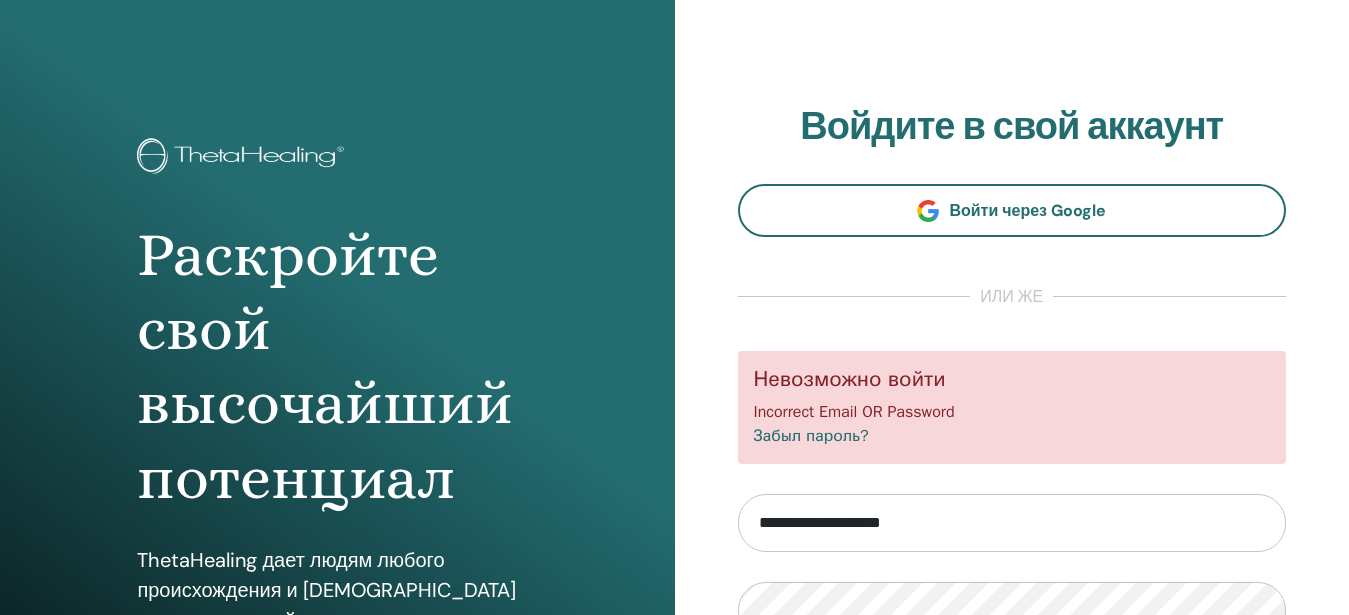 scroll, scrollTop: 0, scrollLeft: 0, axis: both 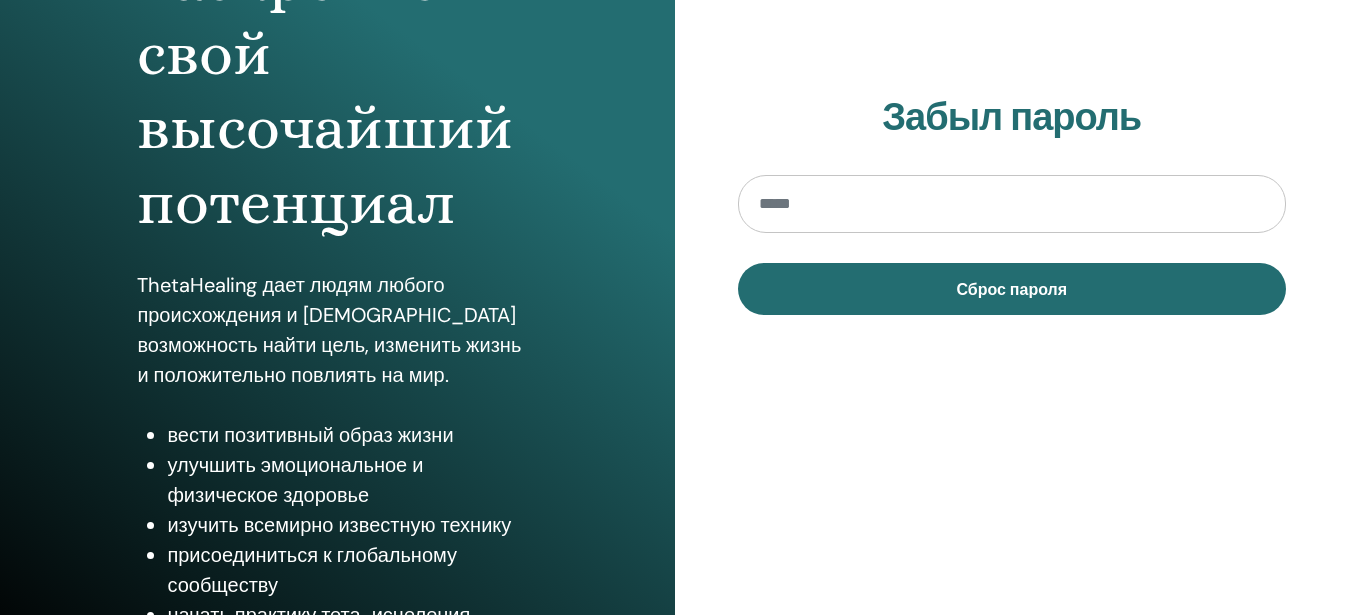 click at bounding box center [1012, 204] 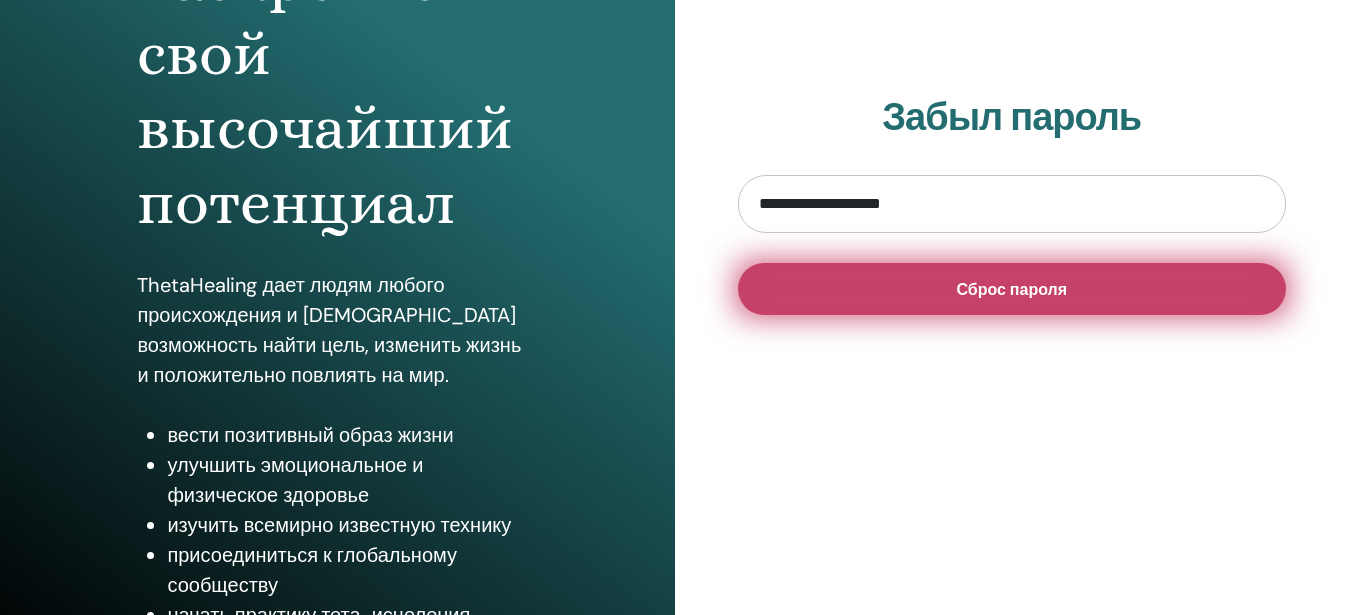 type on "**********" 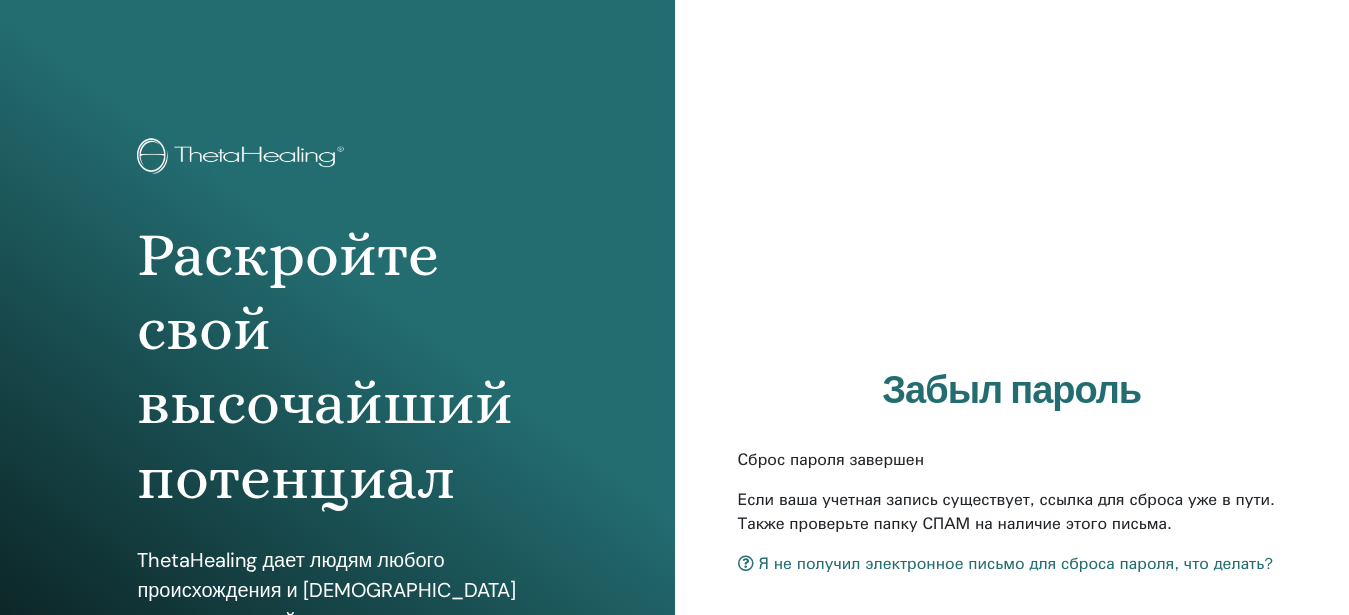 scroll, scrollTop: 0, scrollLeft: 0, axis: both 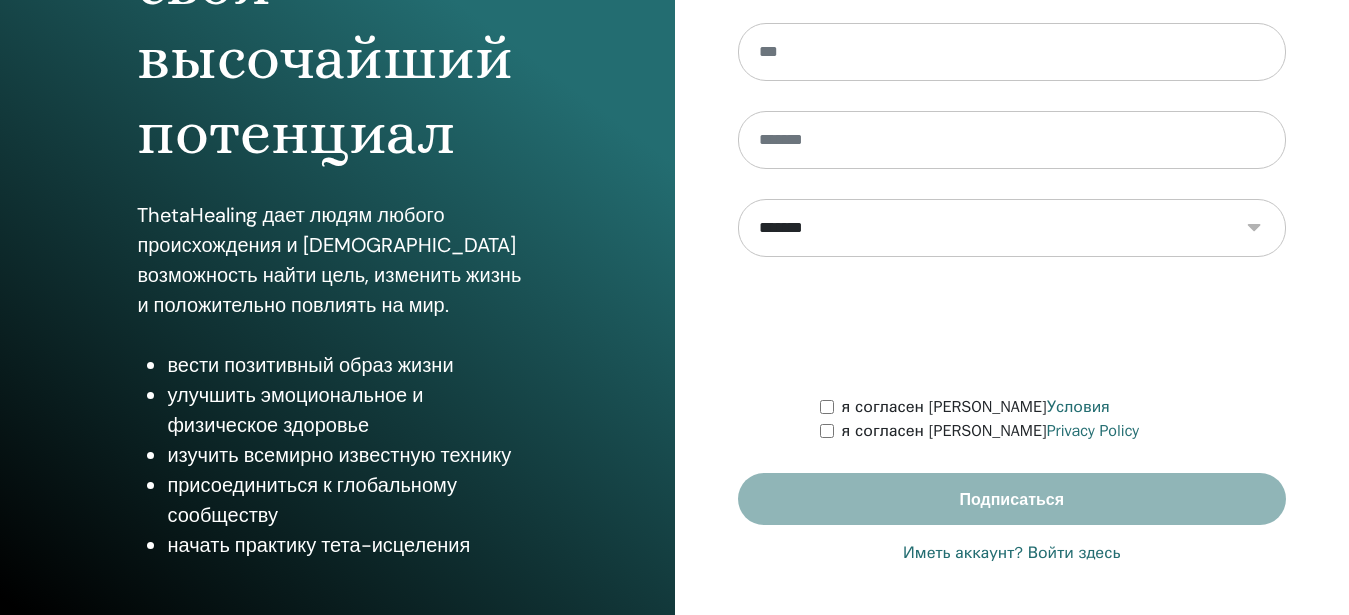click on "Иметь аккаунт? Войти здесь" at bounding box center [1011, 553] 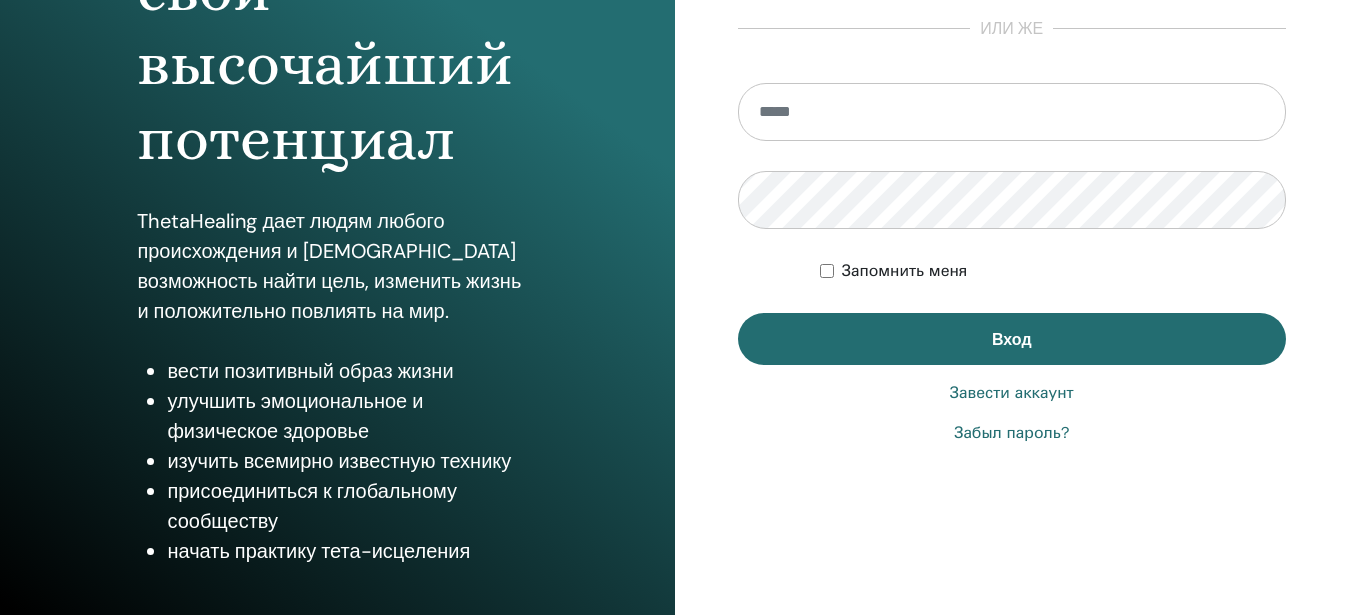scroll, scrollTop: 340, scrollLeft: 0, axis: vertical 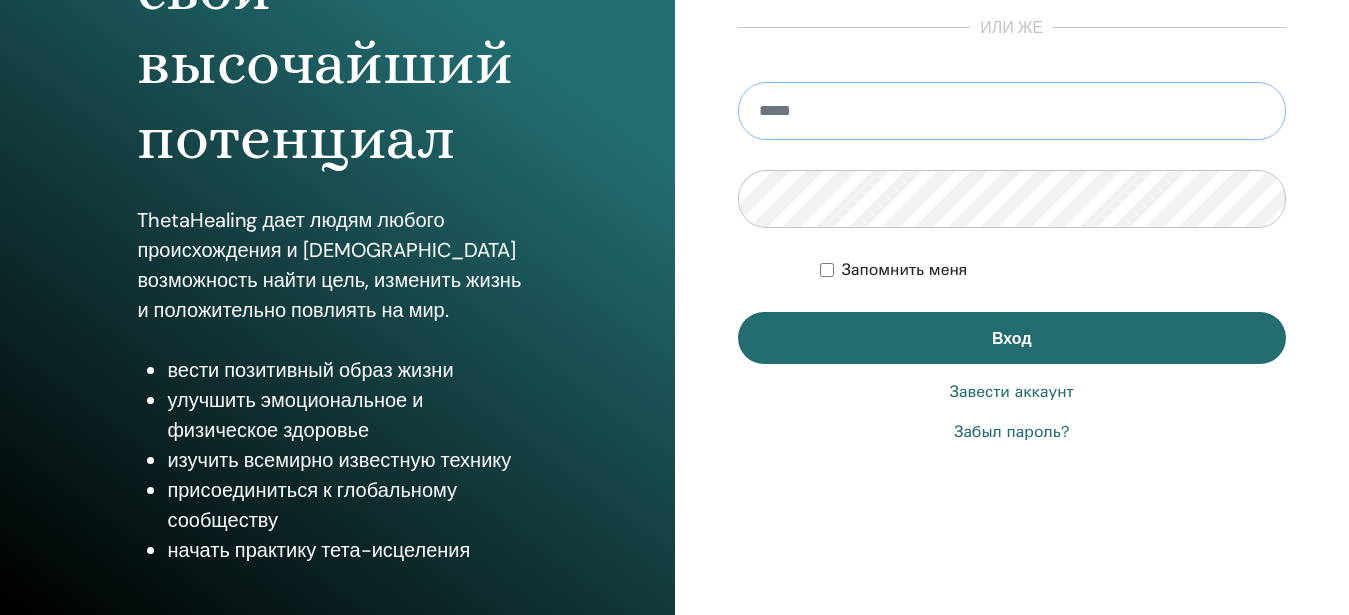 click at bounding box center (1012, 111) 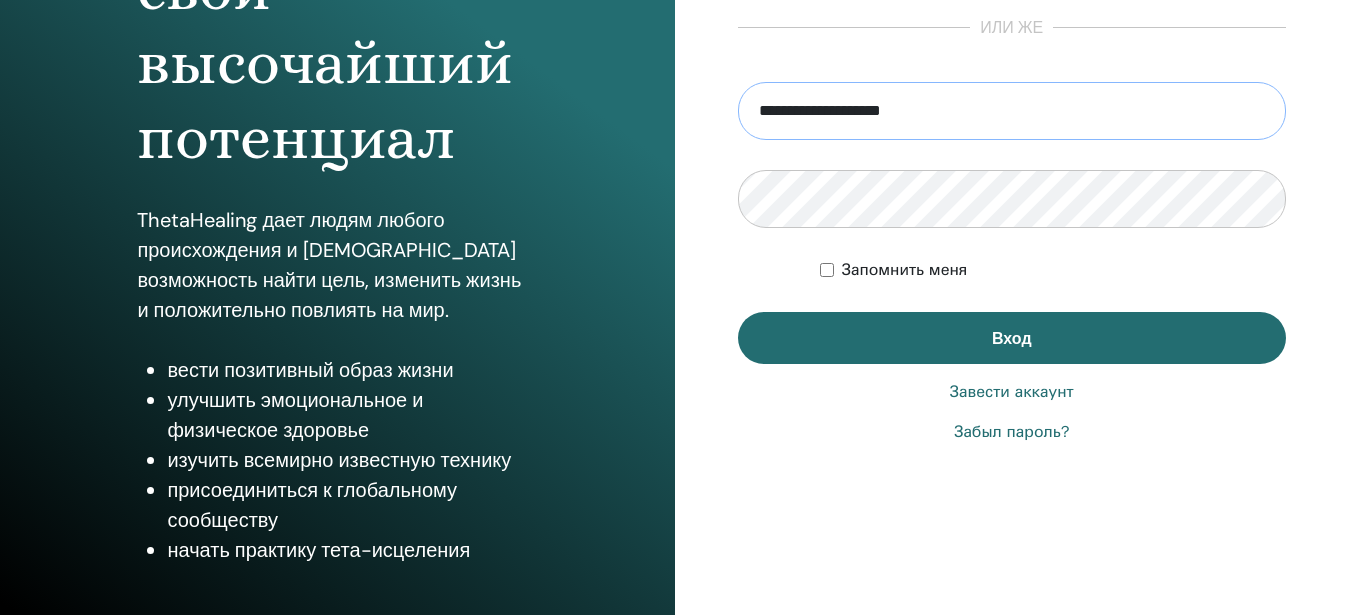 type on "**********" 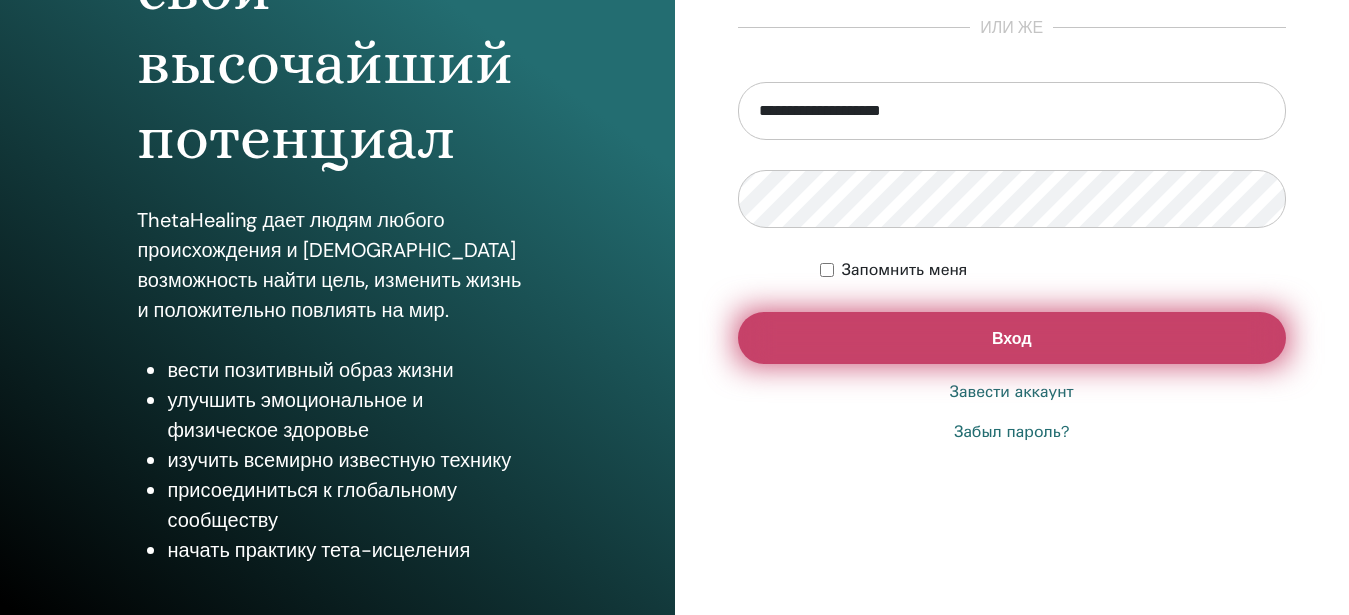 click on "Вход" at bounding box center [1012, 338] 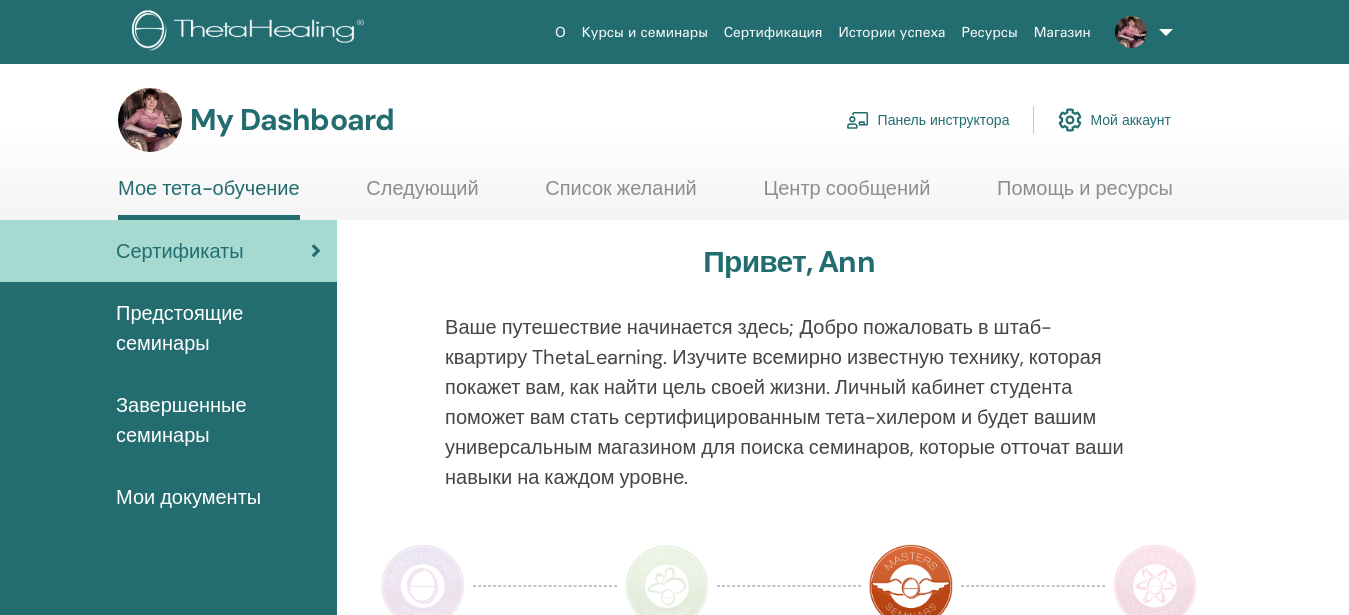 scroll, scrollTop: 0, scrollLeft: 0, axis: both 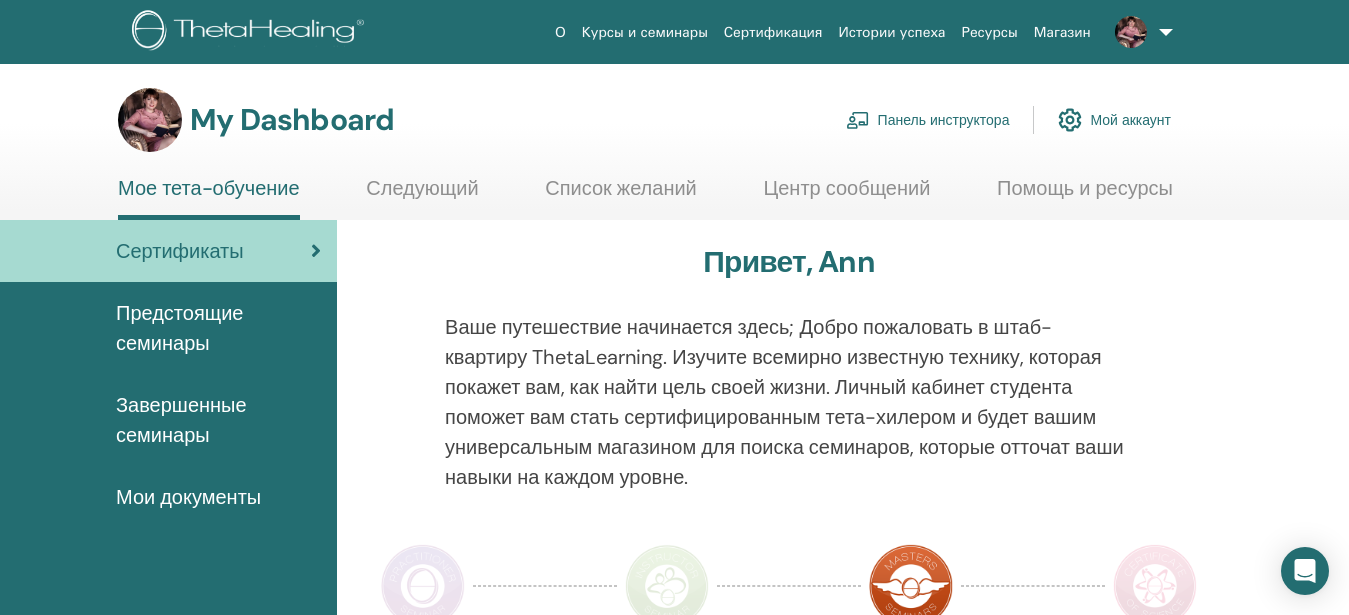 click on "Панель инструктора" at bounding box center (928, 120) 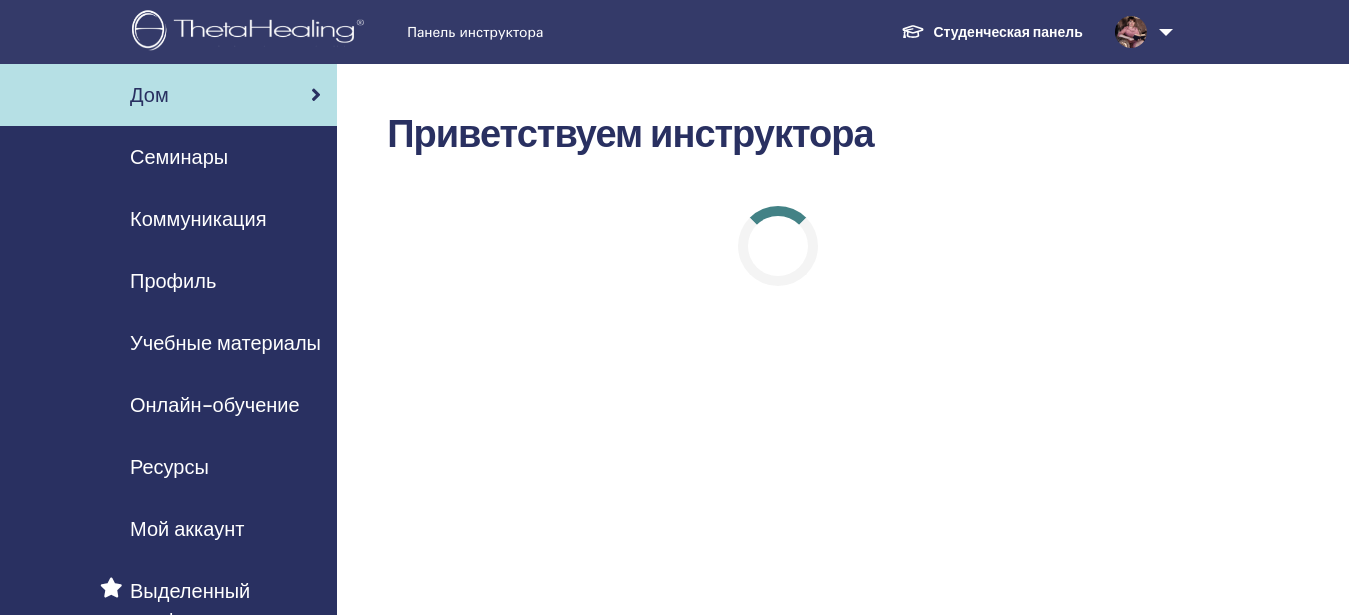 scroll, scrollTop: 0, scrollLeft: 0, axis: both 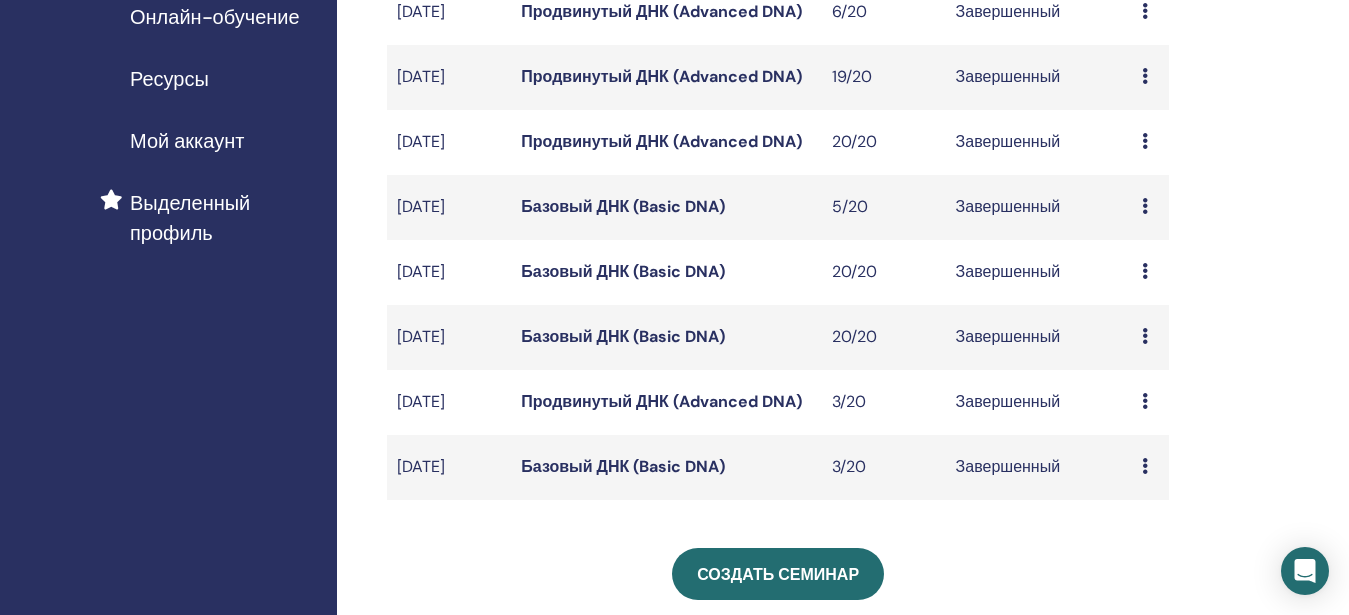 click on "Базовый ДНК (Basic DNA)" at bounding box center [623, 271] 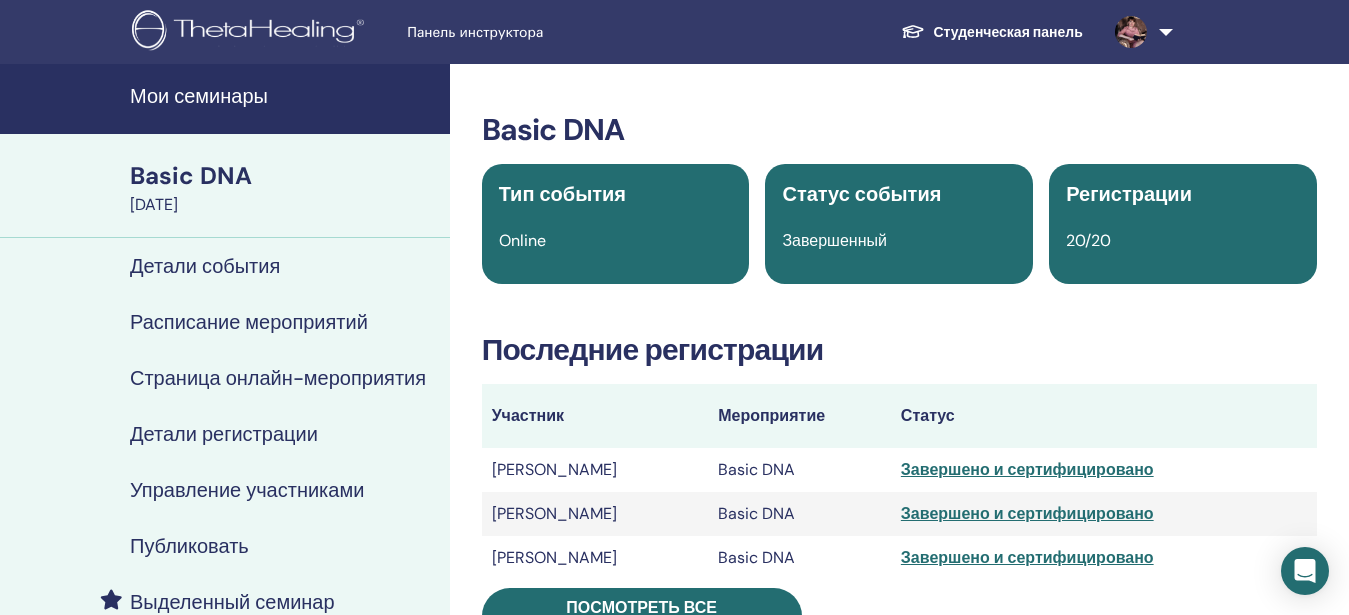 scroll, scrollTop: 0, scrollLeft: 0, axis: both 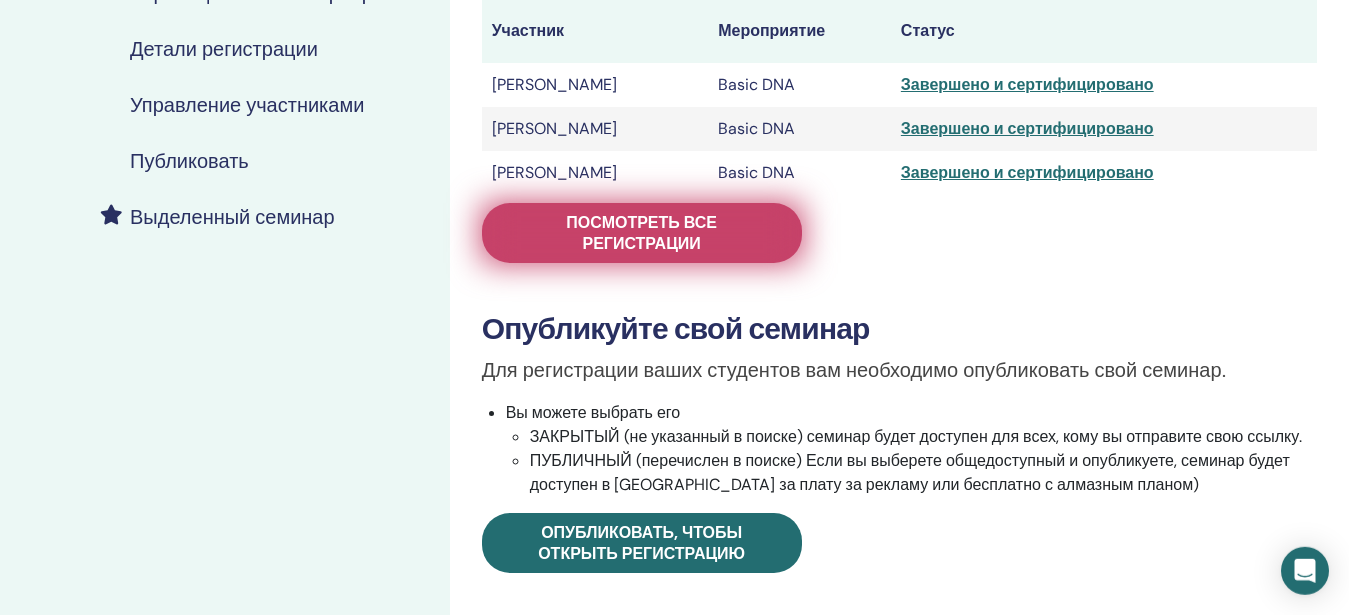click on "Посмотреть все регистрации" at bounding box center (642, 233) 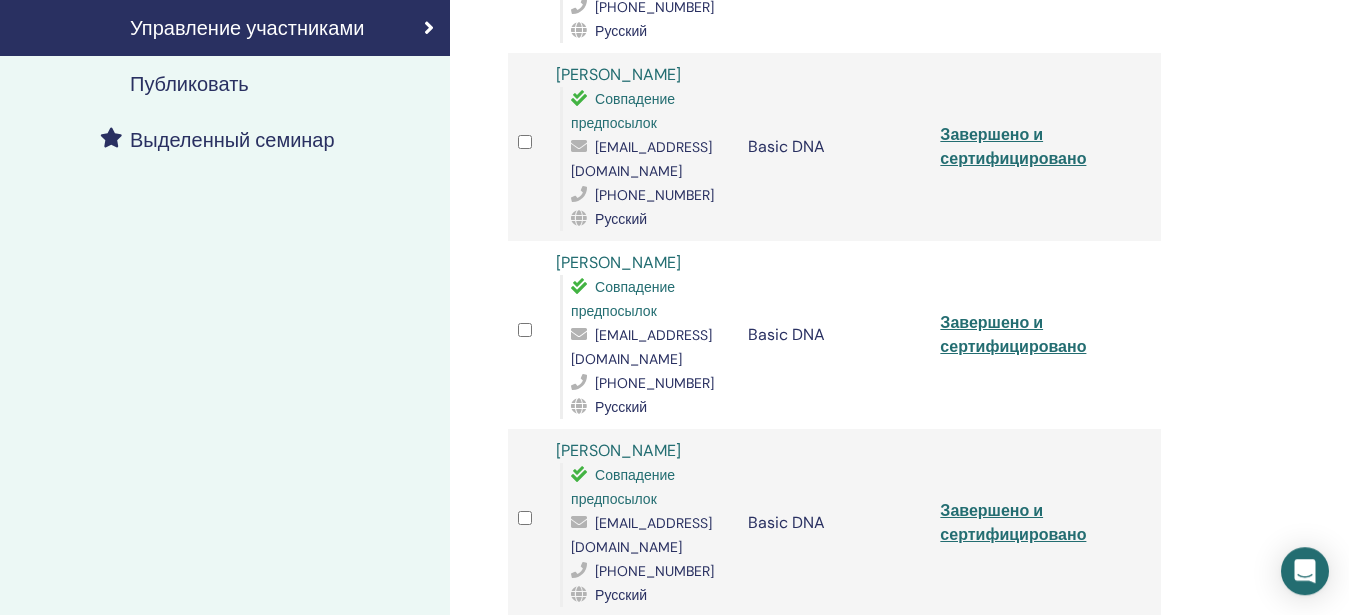 scroll, scrollTop: 407, scrollLeft: 0, axis: vertical 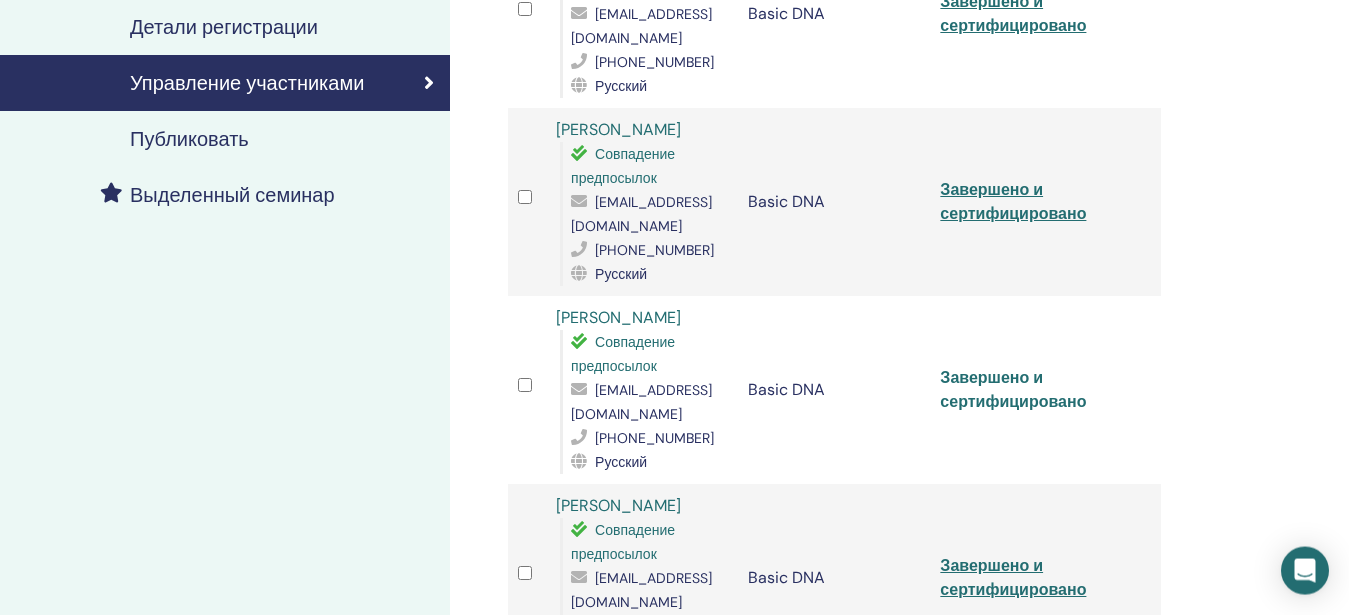 click on "Завершено и сертифицировано" at bounding box center (1013, 389) 